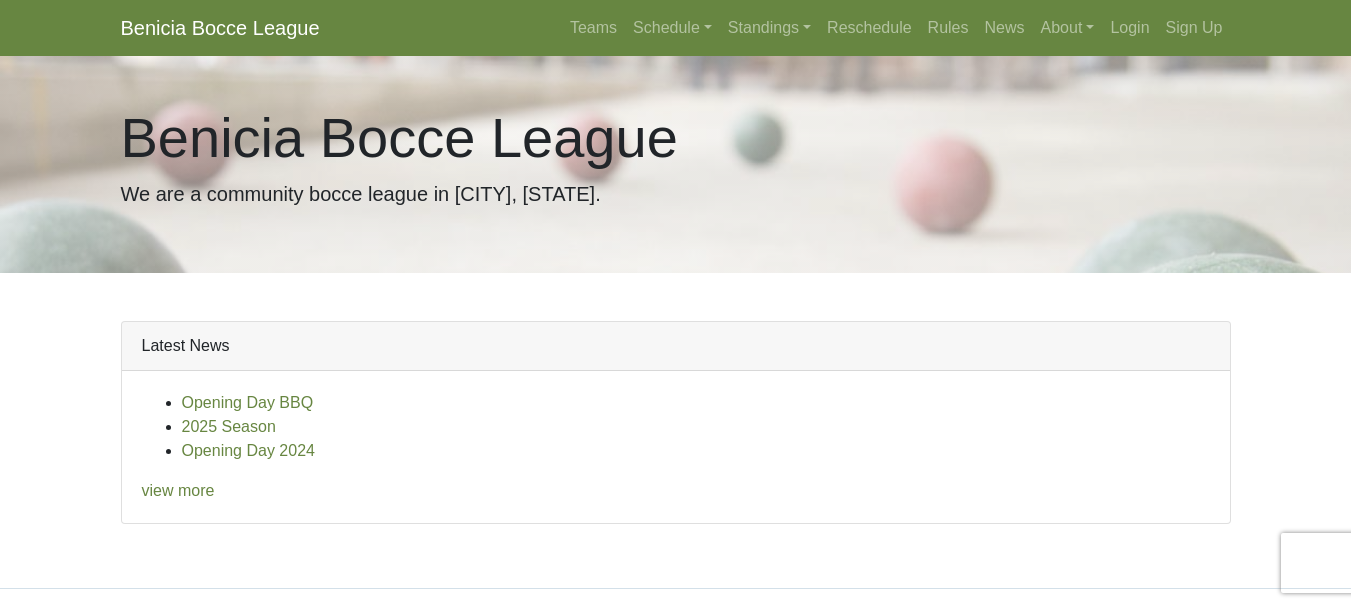scroll, scrollTop: 0, scrollLeft: 0, axis: both 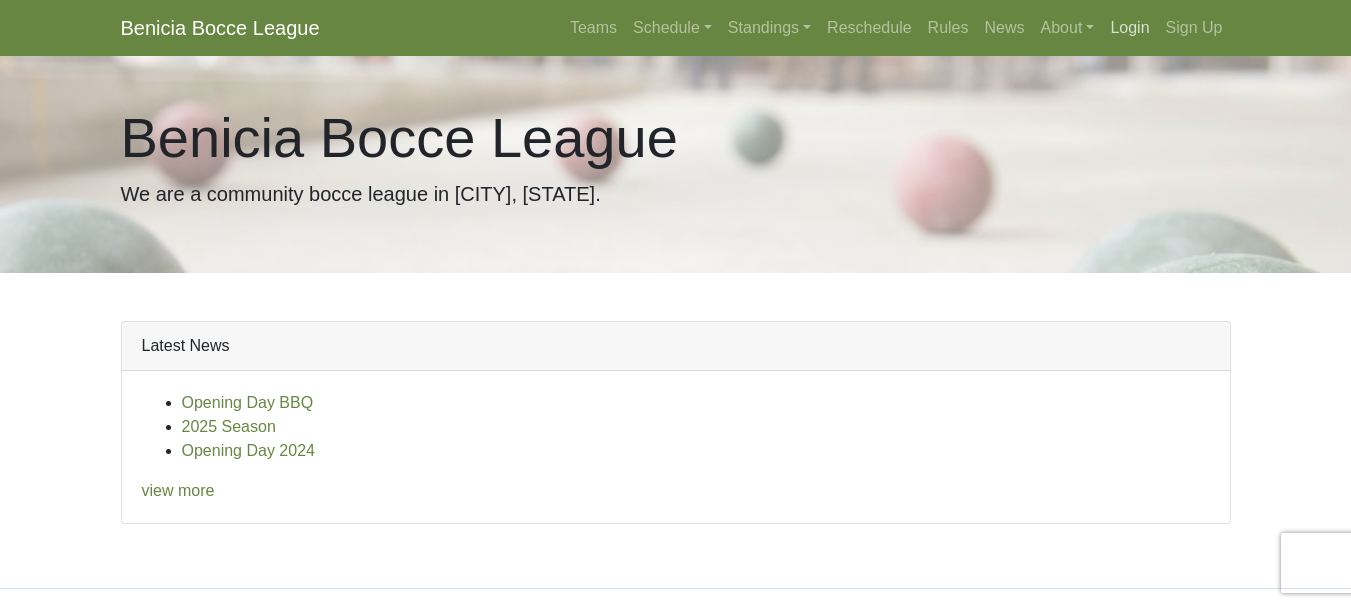 click on "Login" at bounding box center [1129, 28] 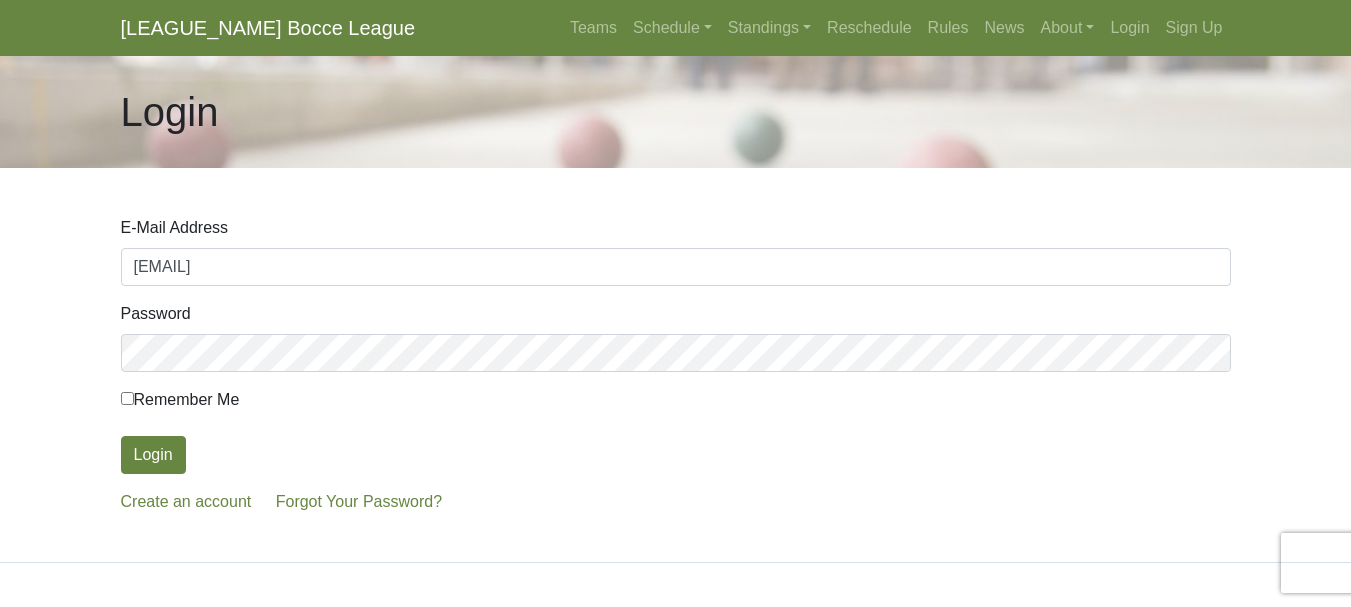 scroll, scrollTop: 0, scrollLeft: 0, axis: both 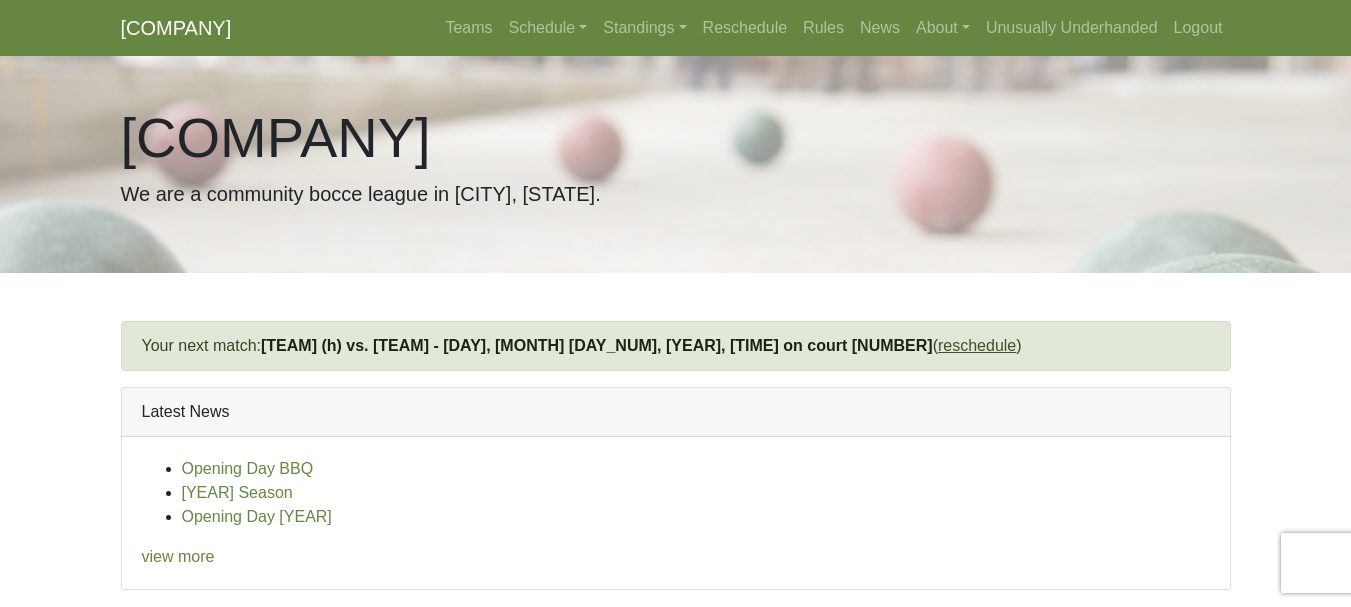 click on "reschedule" at bounding box center [977, 345] 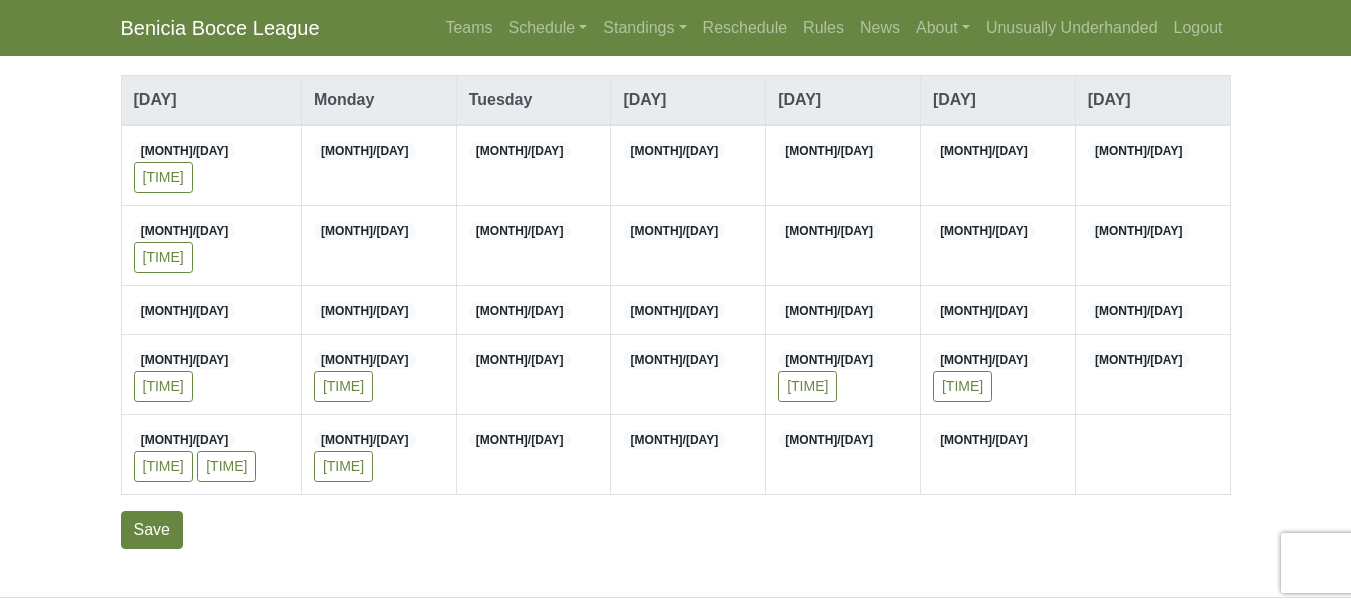 scroll, scrollTop: 268, scrollLeft: 0, axis: vertical 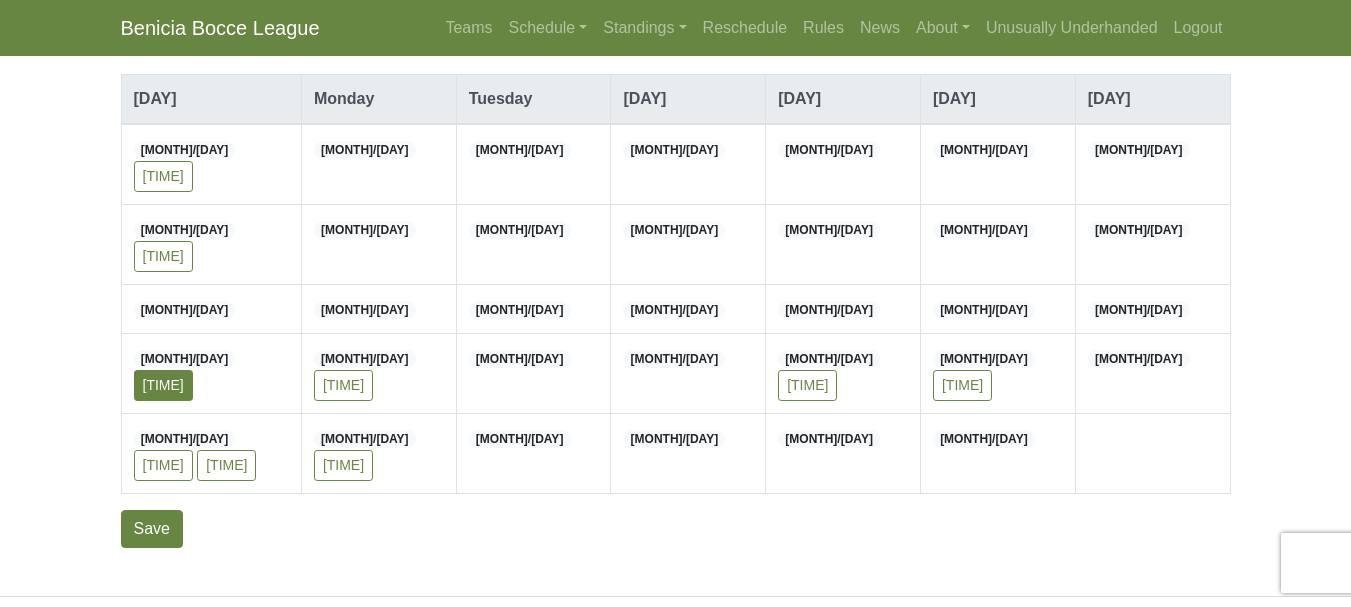 click on "1pm" at bounding box center (163, 385) 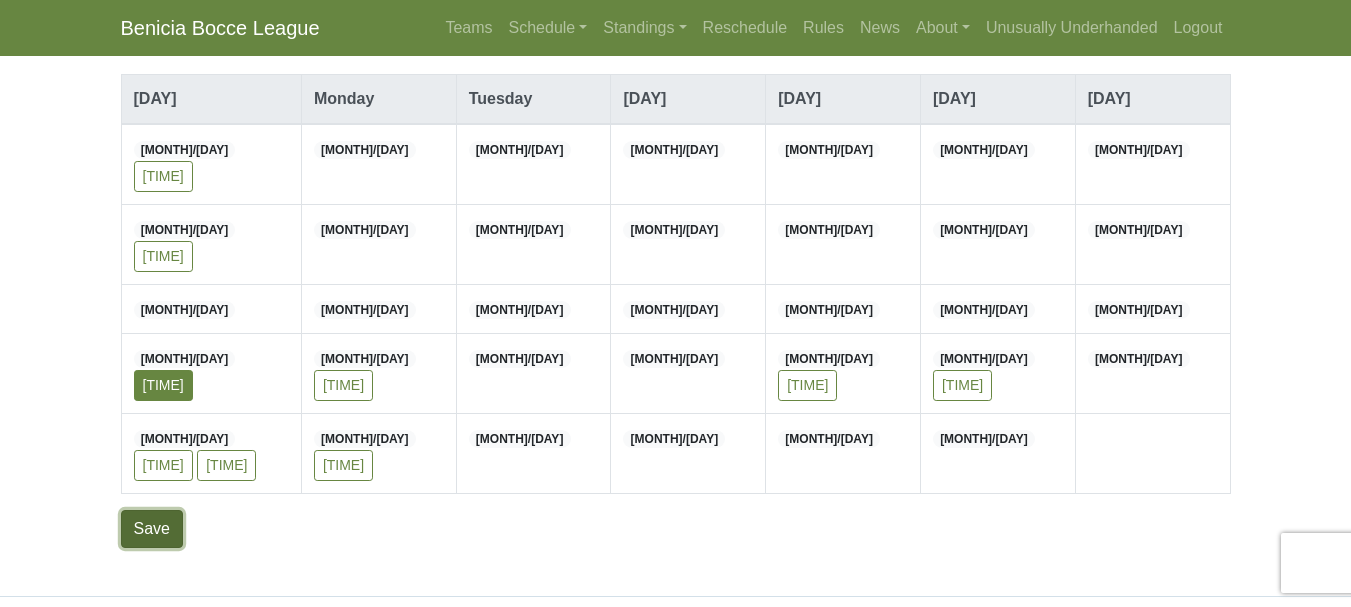 click on "Save" at bounding box center (152, 529) 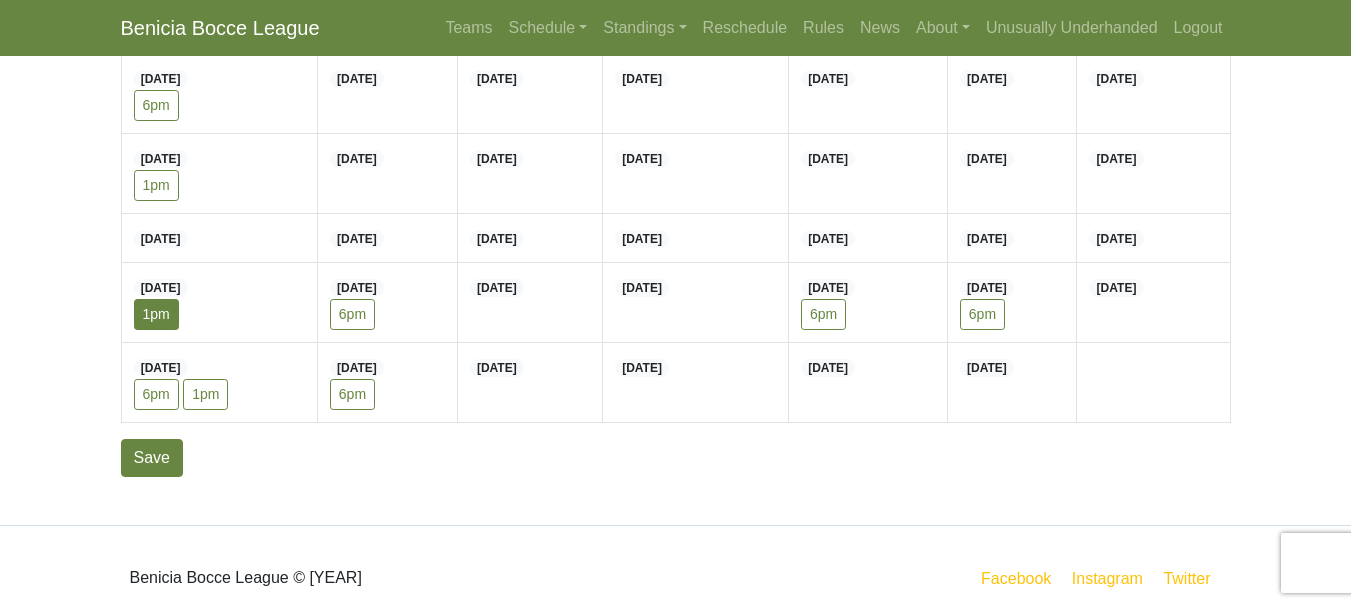 scroll, scrollTop: 409, scrollLeft: 0, axis: vertical 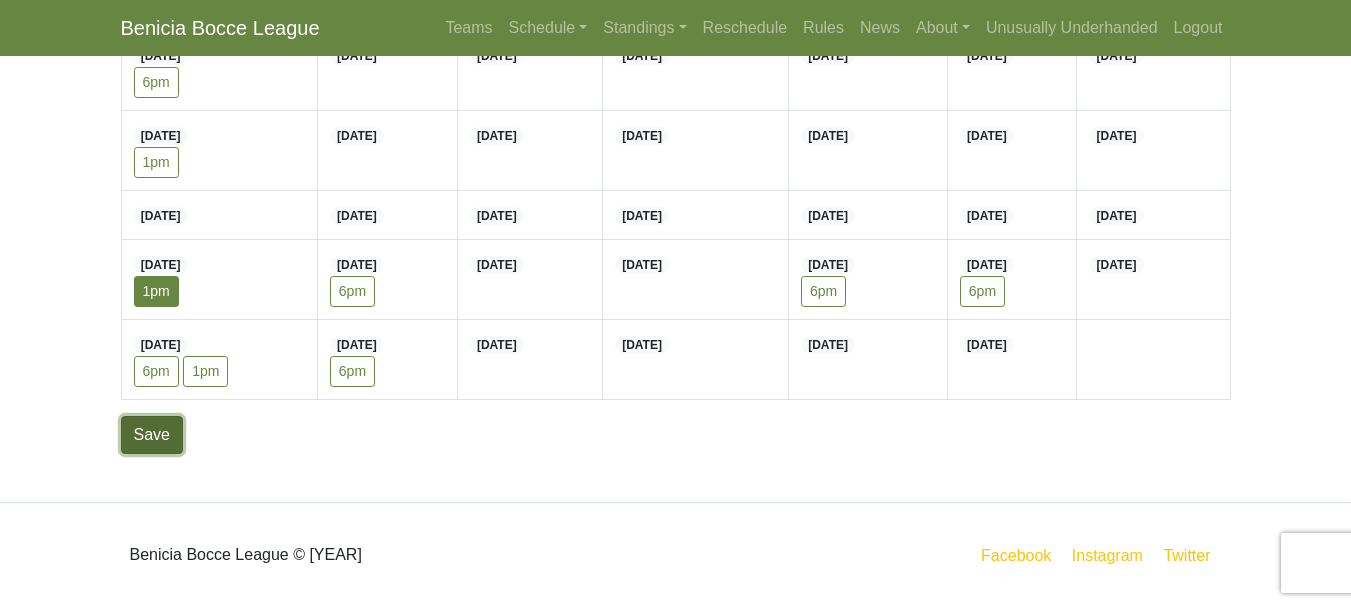 click on "Save" at bounding box center [152, 435] 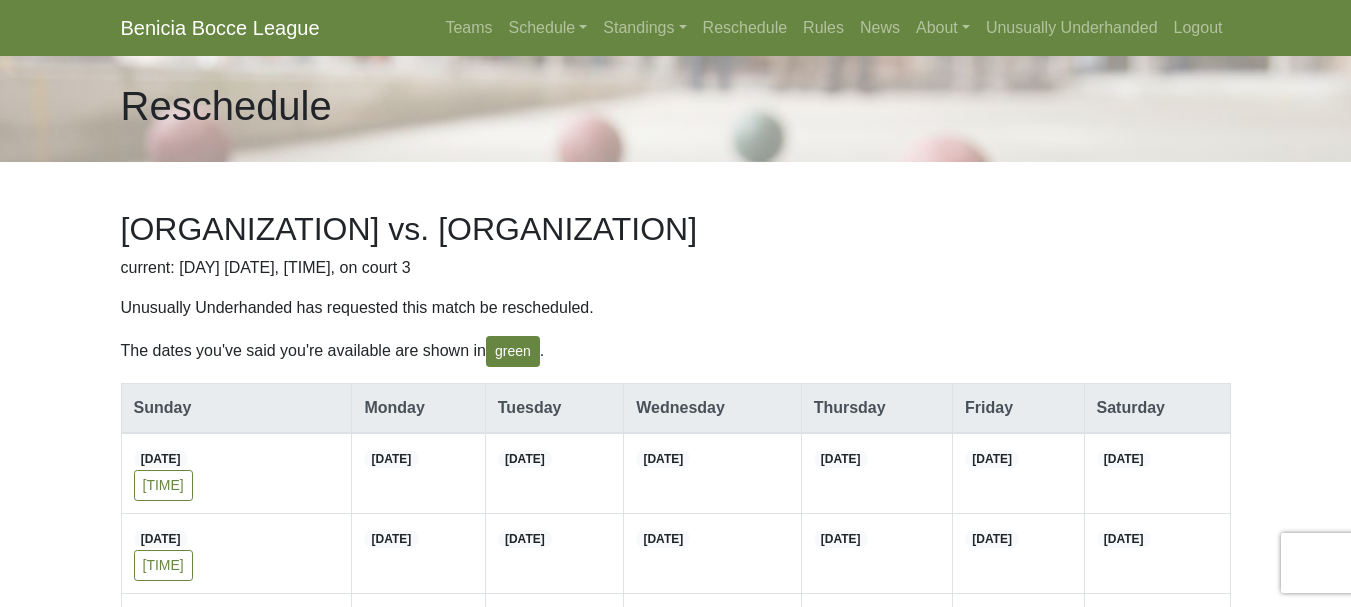 scroll, scrollTop: 0, scrollLeft: 0, axis: both 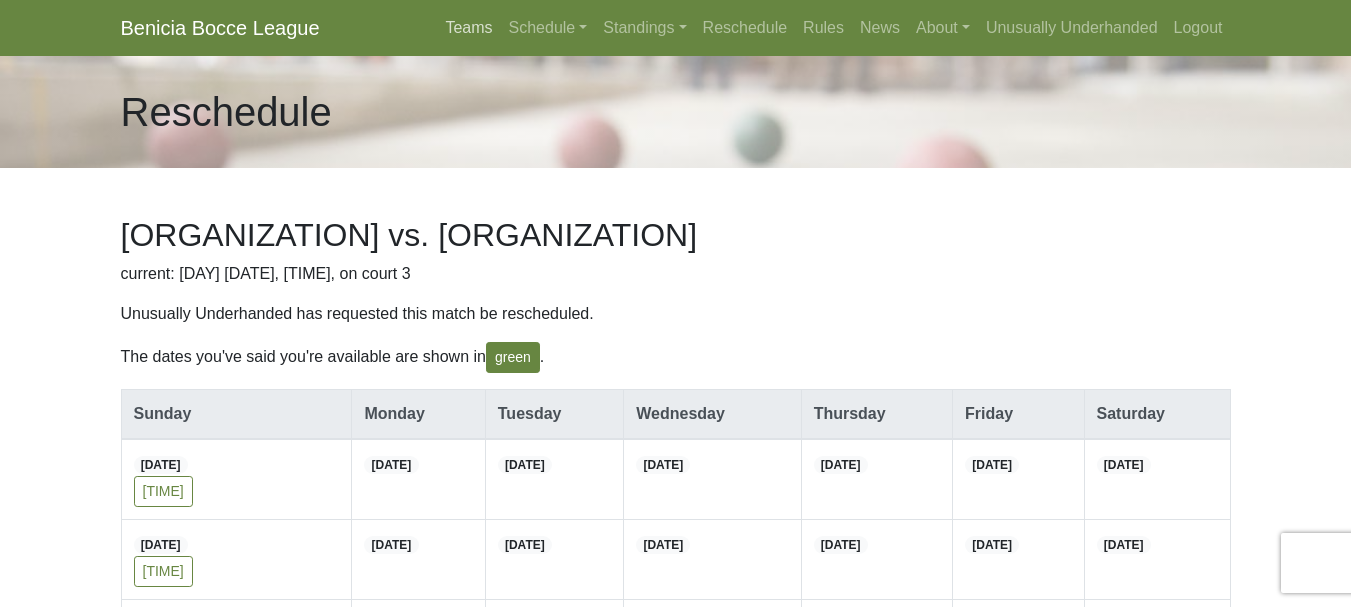click on "Teams" at bounding box center (468, 28) 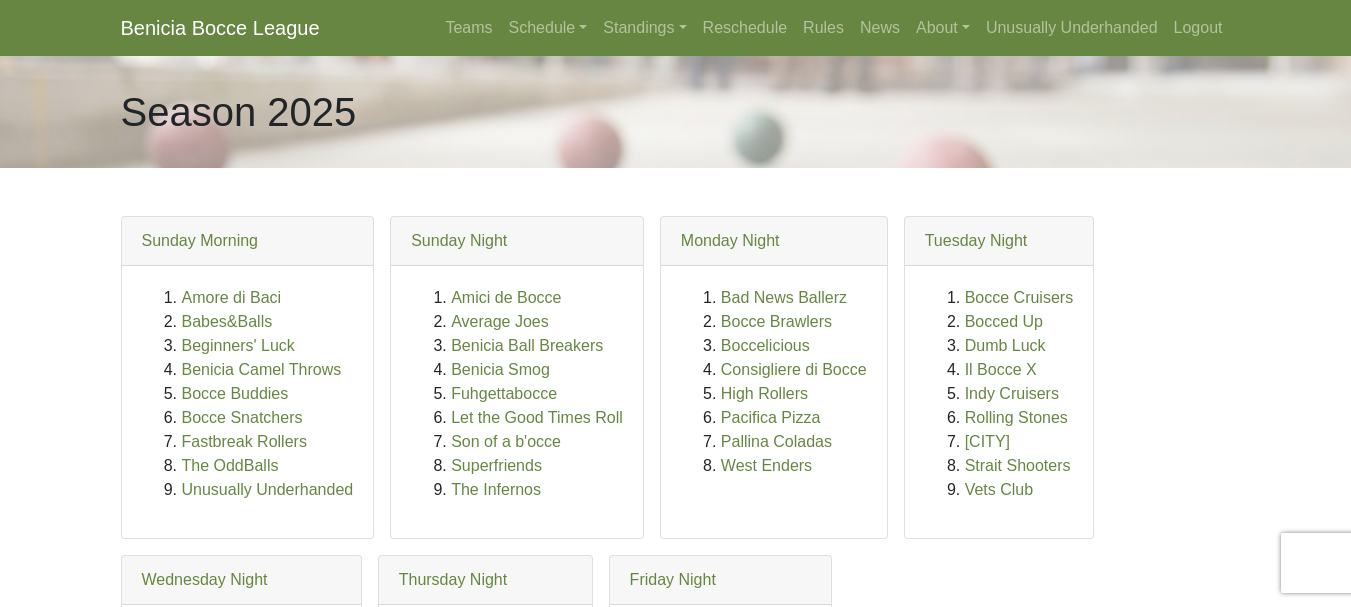 scroll, scrollTop: 0, scrollLeft: 0, axis: both 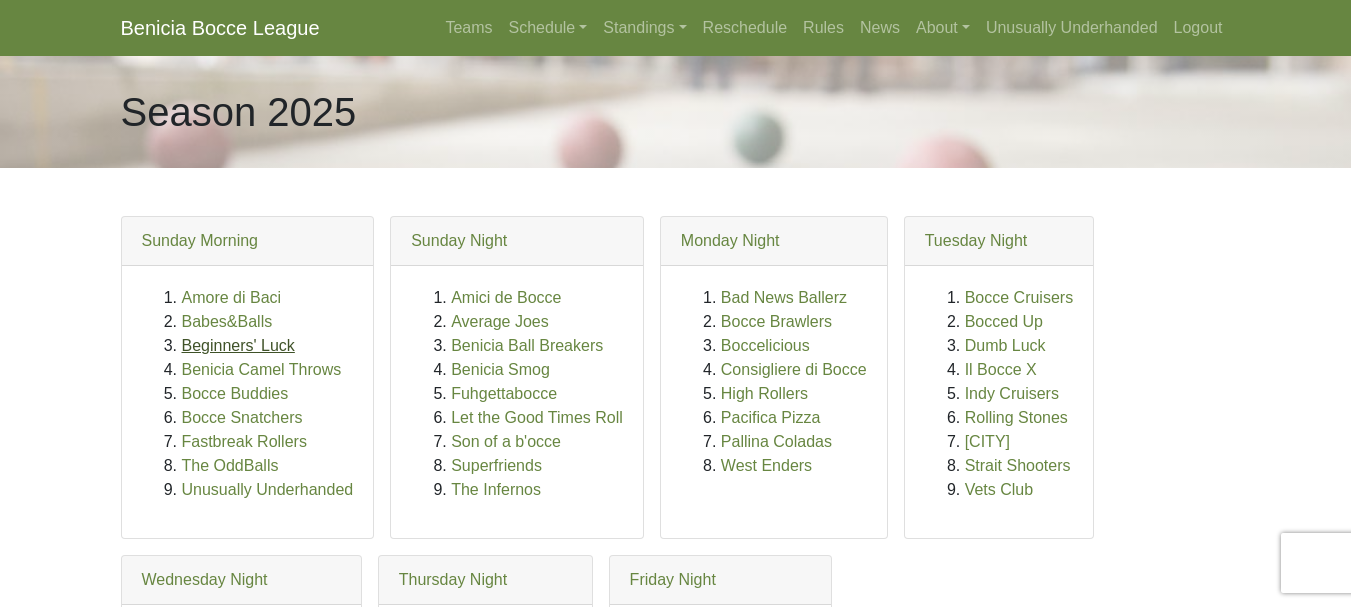 click on "Beginners' Luck" at bounding box center [238, 345] 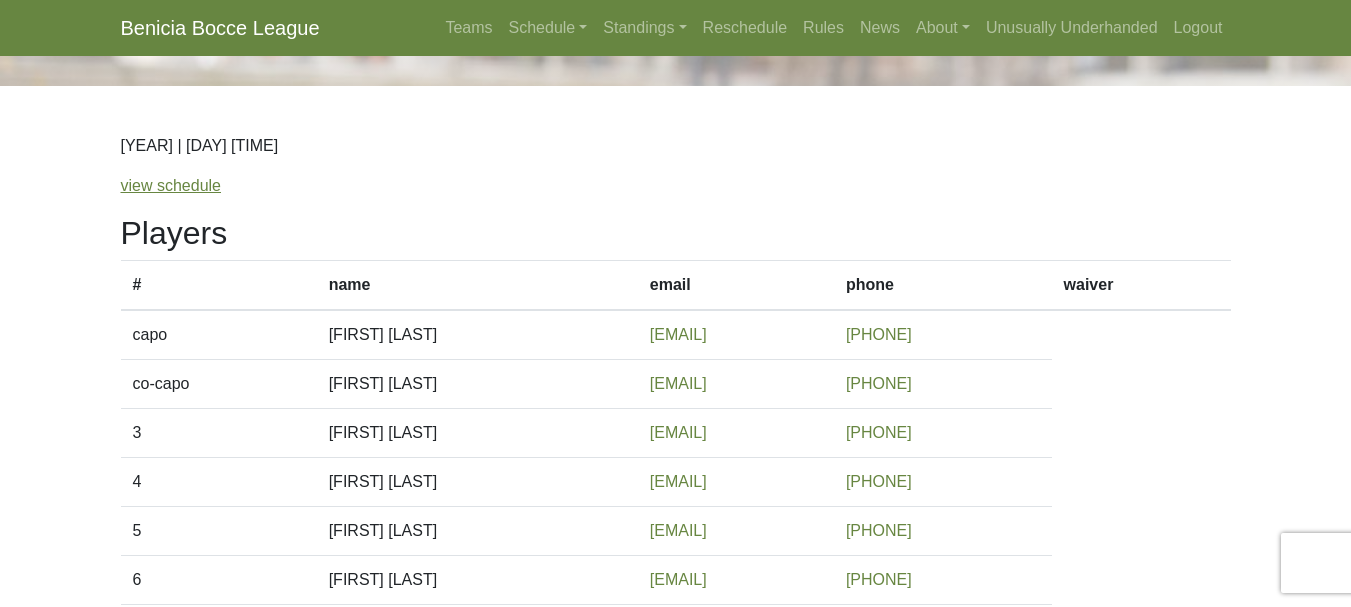 scroll, scrollTop: 0, scrollLeft: 0, axis: both 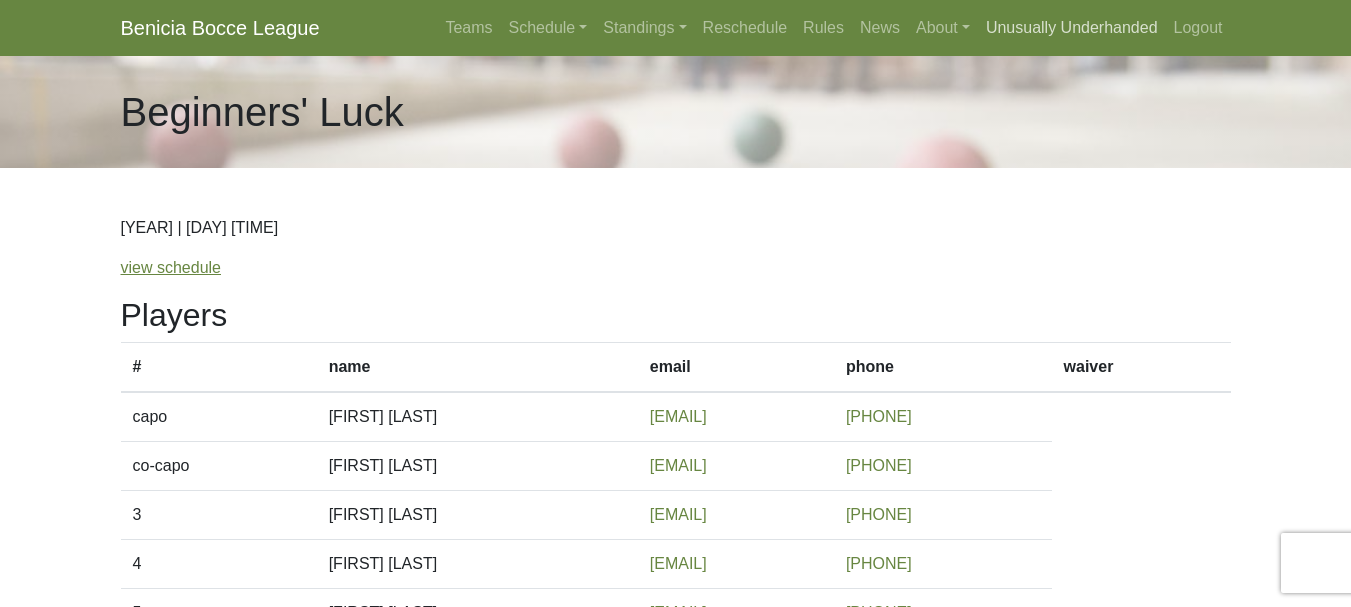 click on "Unusually Underhanded" at bounding box center [1072, 28] 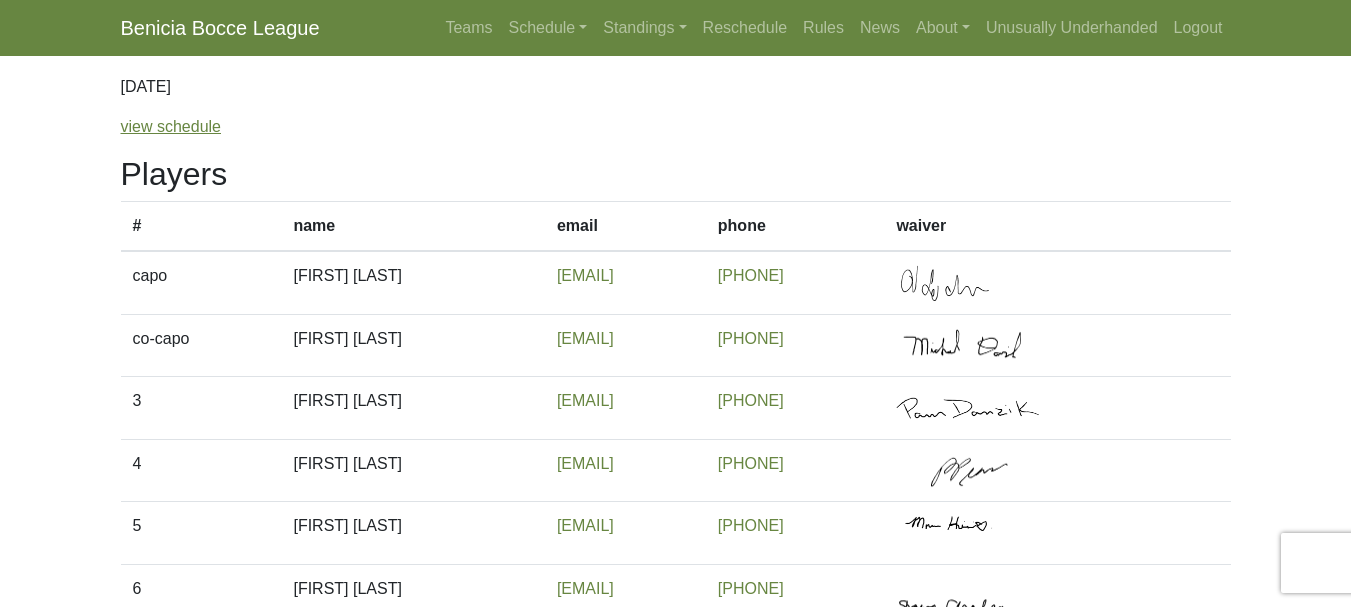 scroll, scrollTop: 140, scrollLeft: 0, axis: vertical 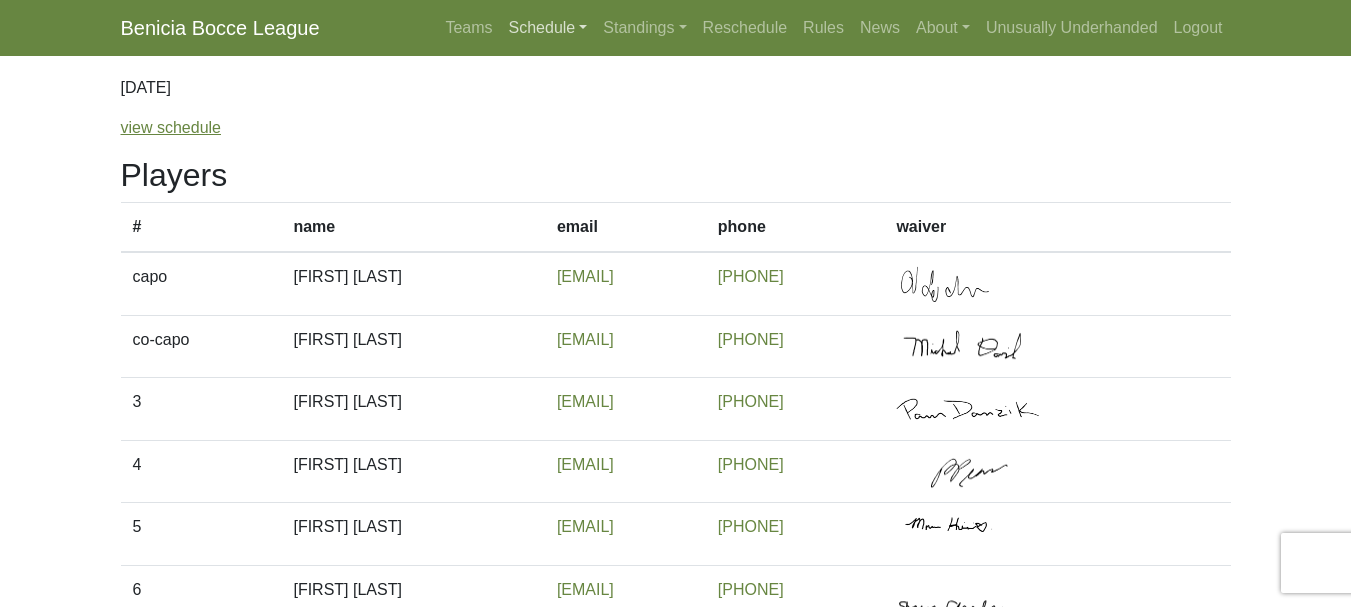 click on "Schedule" at bounding box center (548, 28) 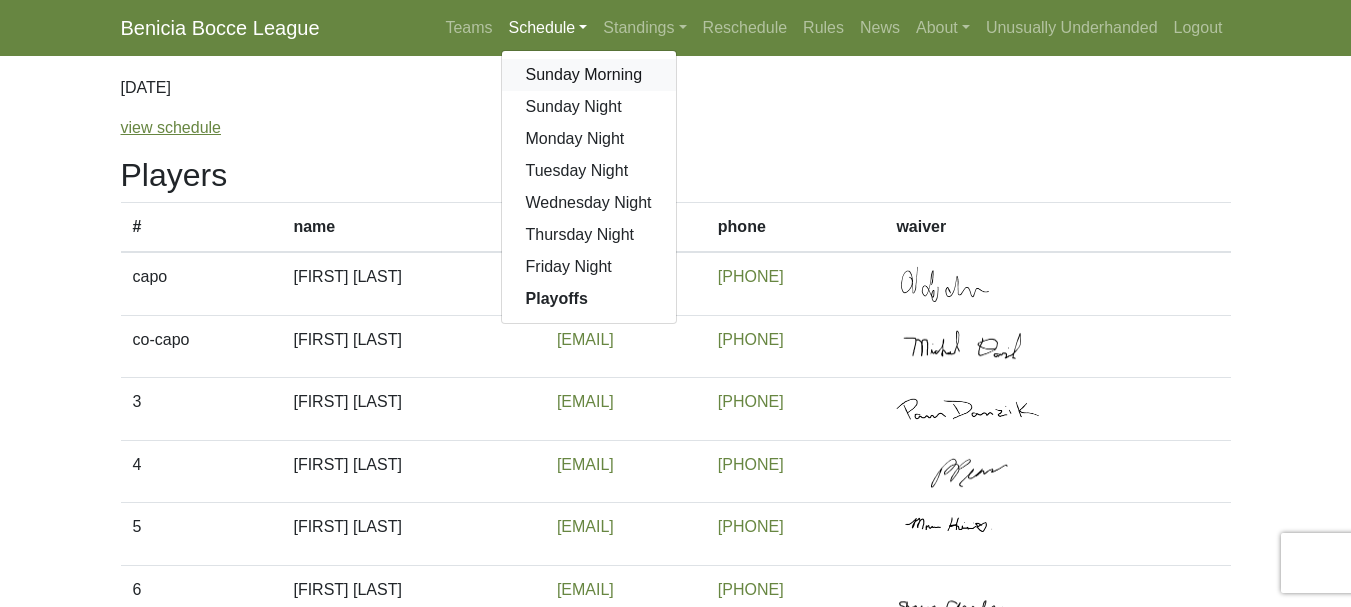 click on "Sunday Morning" at bounding box center (589, 75) 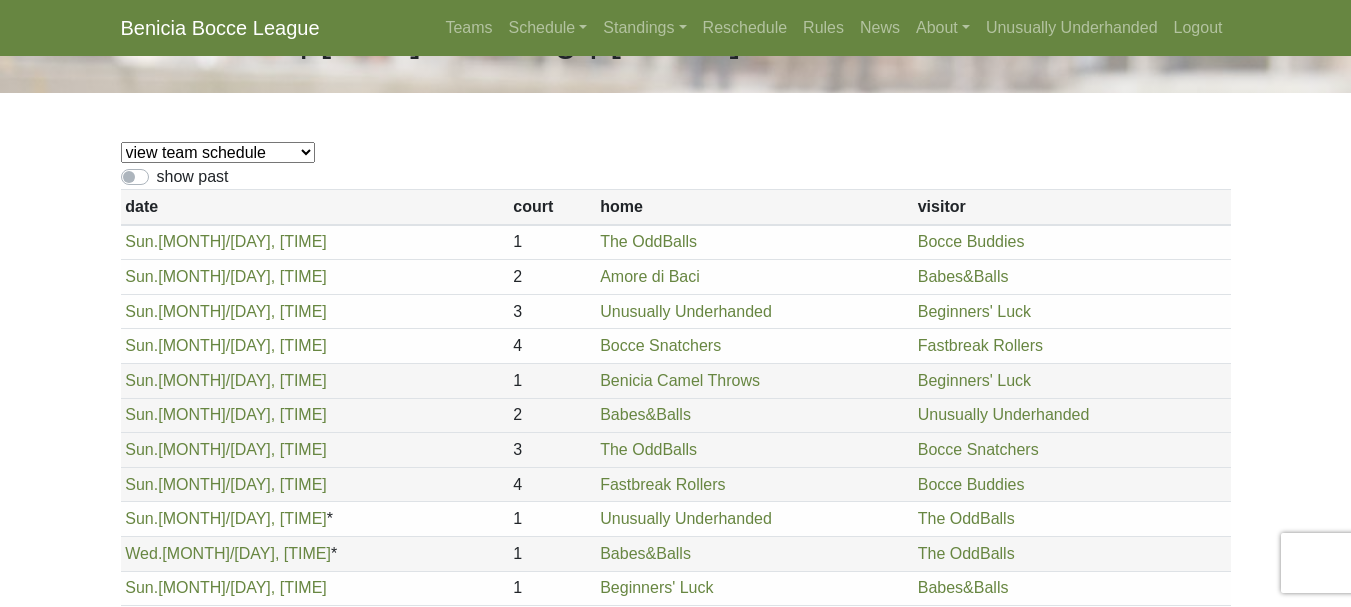 scroll, scrollTop: 76, scrollLeft: 0, axis: vertical 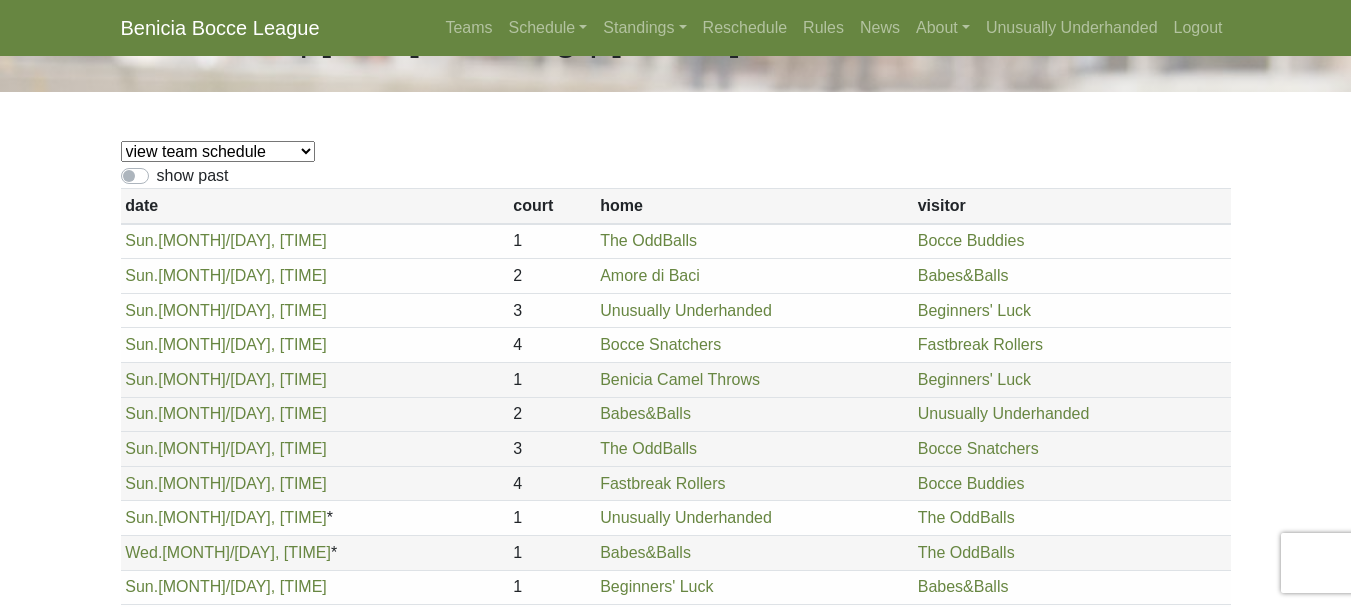 click on "view team schedule
Bocce Buddies
Amore di Baci
Benicia Camel Throws
Fastbreak Rollers
Babes&Balls
Bocce Snatchers
Beginners' Luck
The OddBalls
Unusually Underhanded" at bounding box center [218, 151] 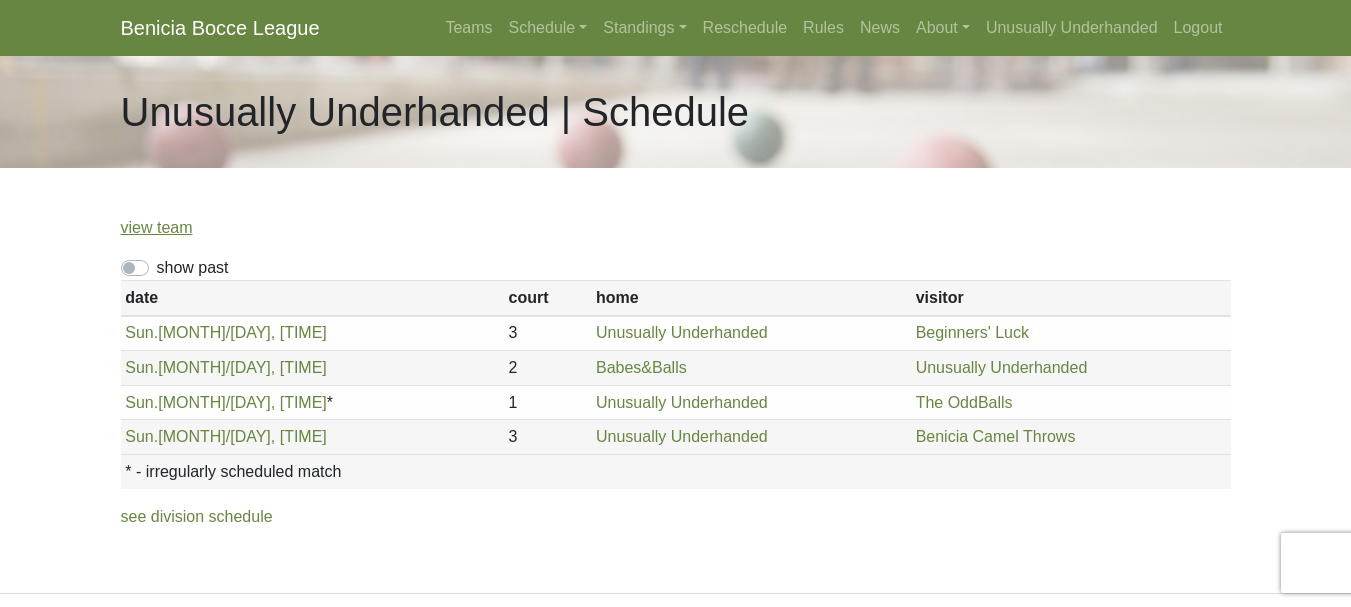 scroll, scrollTop: 0, scrollLeft: 0, axis: both 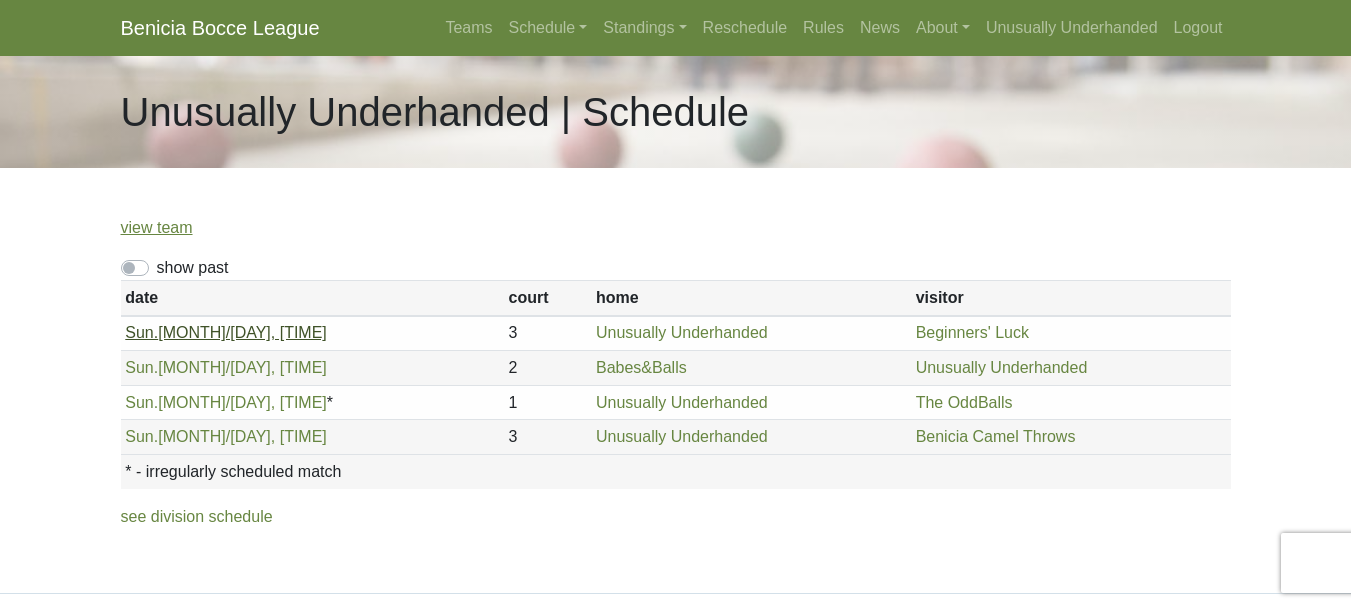 click on "Sun.
8/10, 9am" at bounding box center (226, 332) 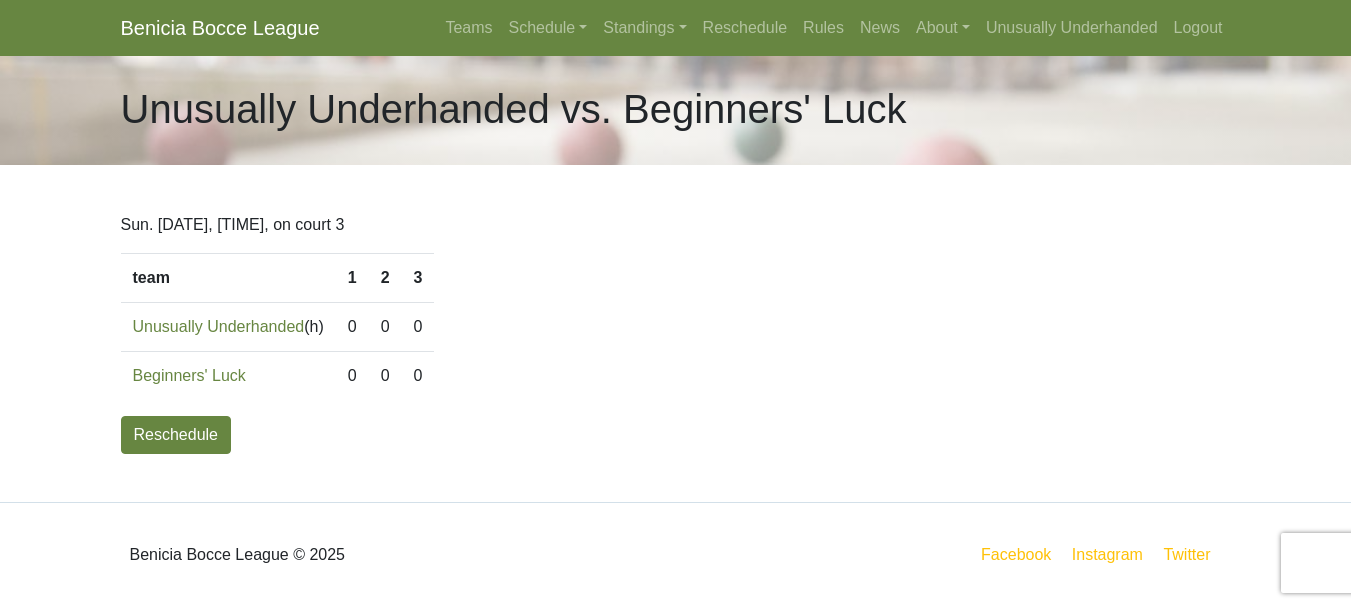 scroll, scrollTop: 0, scrollLeft: 0, axis: both 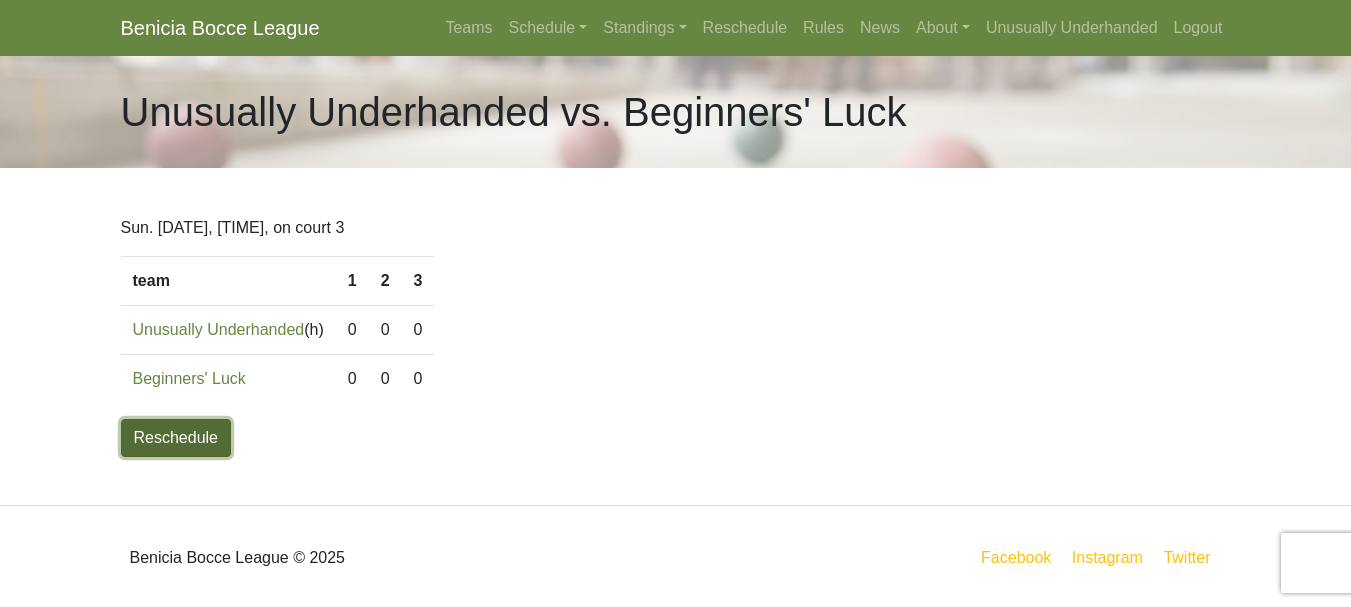 click on "Reschedule" at bounding box center (176, 438) 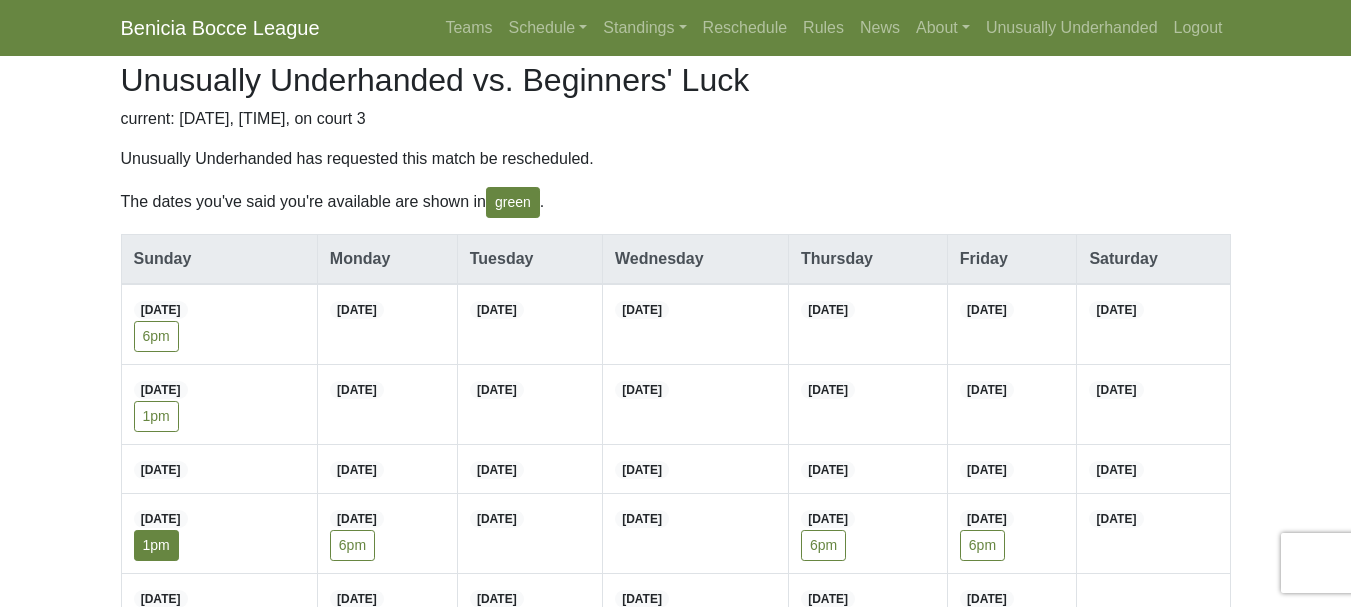 scroll, scrollTop: 149, scrollLeft: 0, axis: vertical 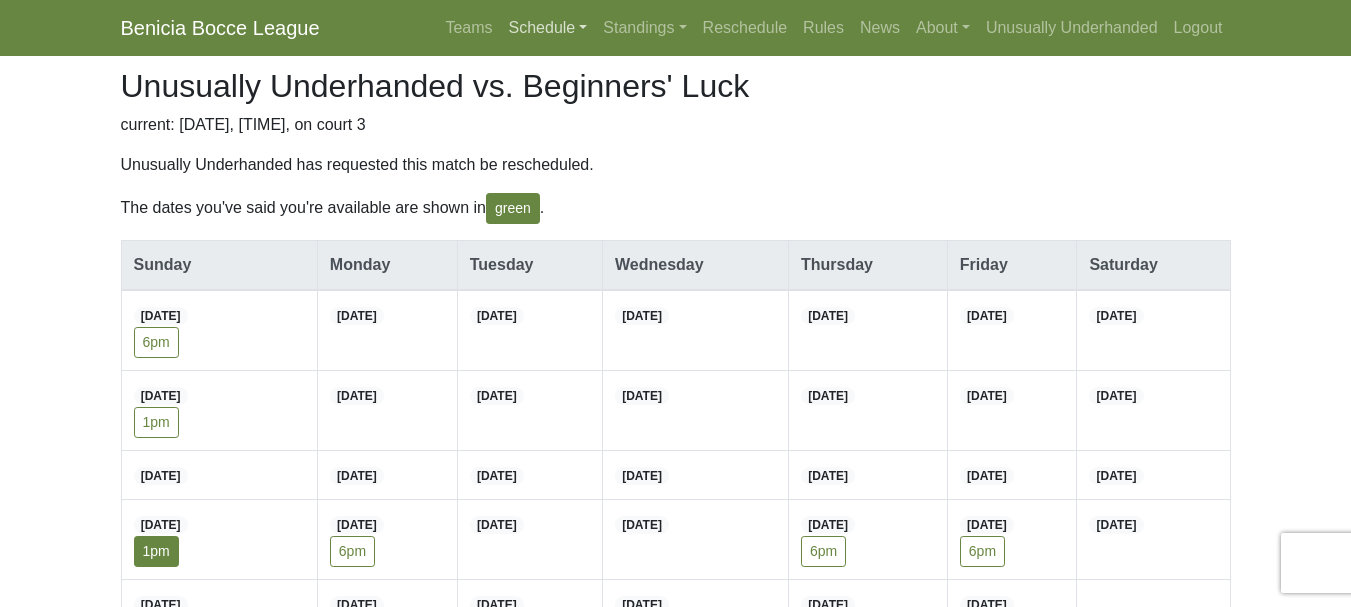 click on "Schedule" at bounding box center [548, 28] 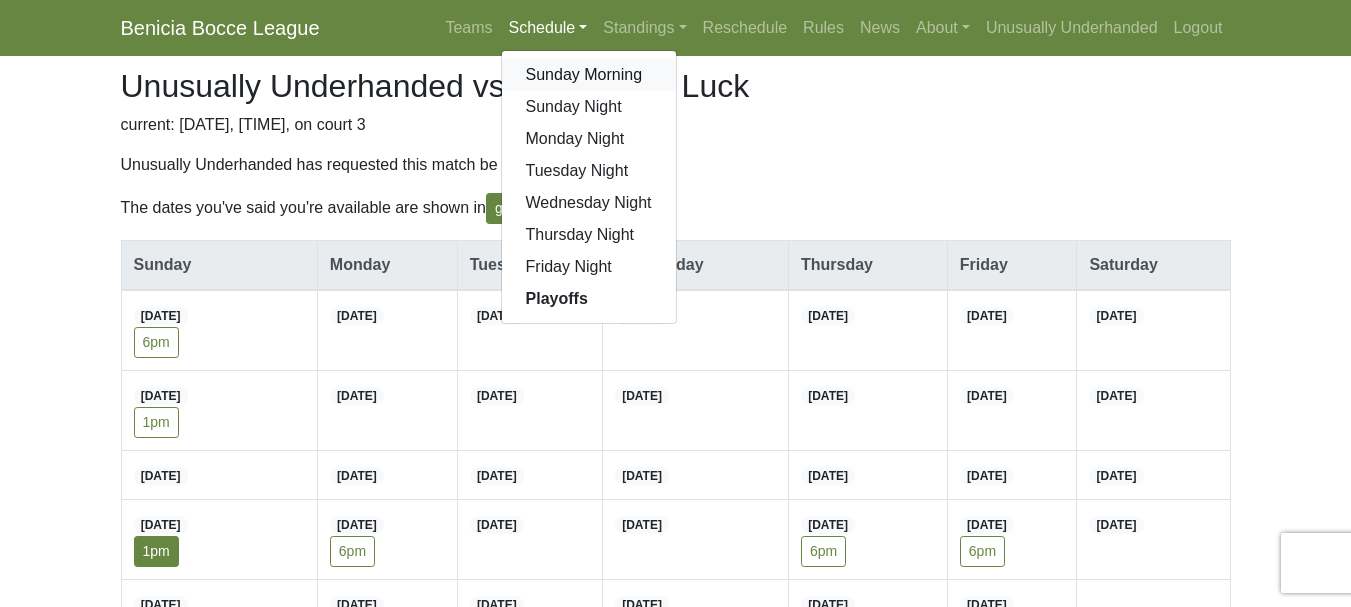 click on "Sunday Morning" at bounding box center (589, 75) 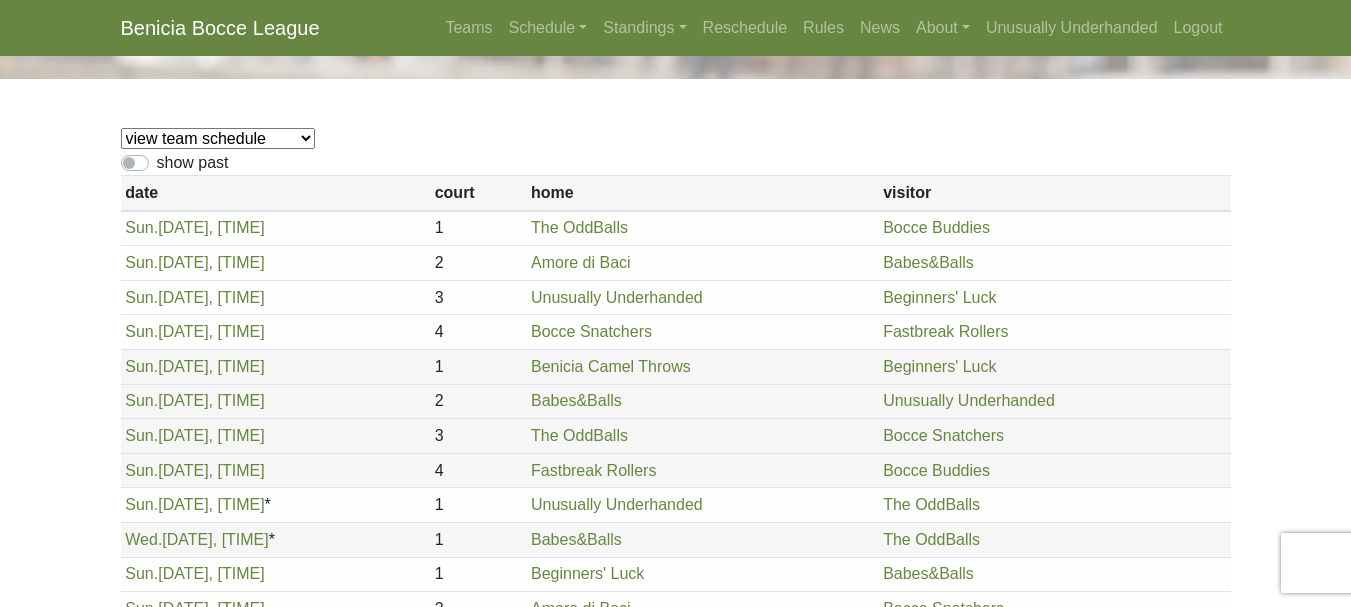 scroll, scrollTop: 88, scrollLeft: 0, axis: vertical 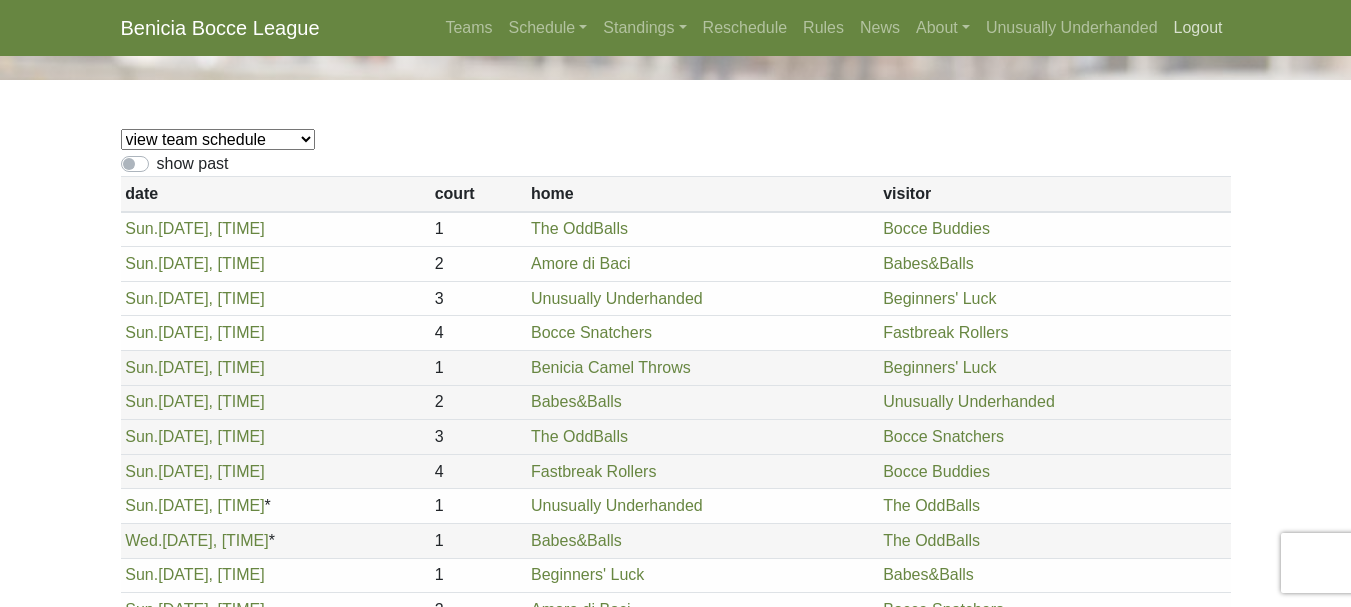 click on "Logout" at bounding box center [1198, 28] 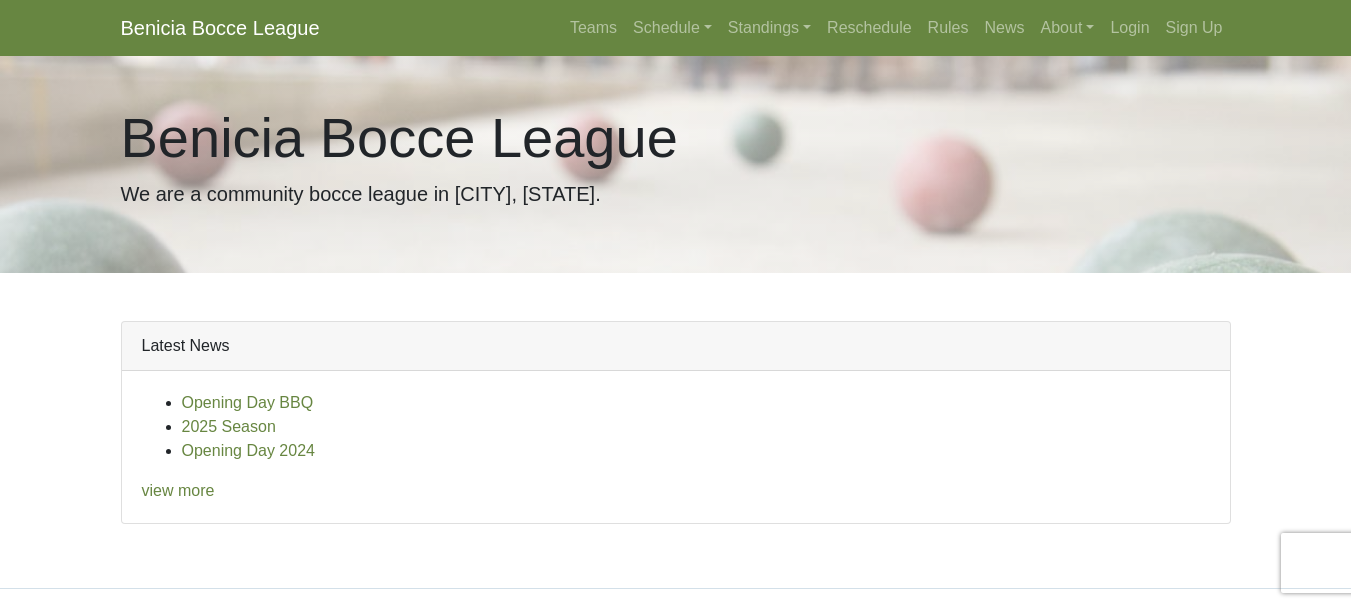 scroll, scrollTop: 0, scrollLeft: 0, axis: both 